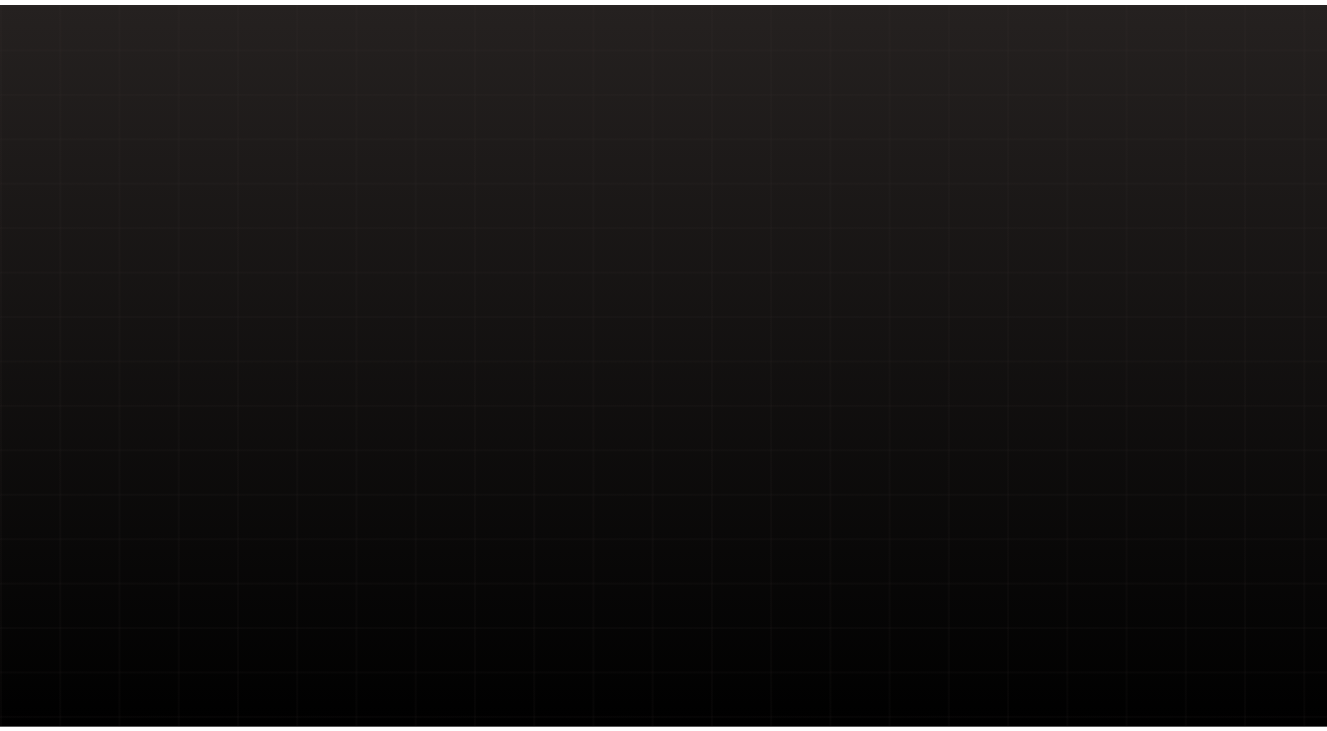 scroll, scrollTop: 0, scrollLeft: 0, axis: both 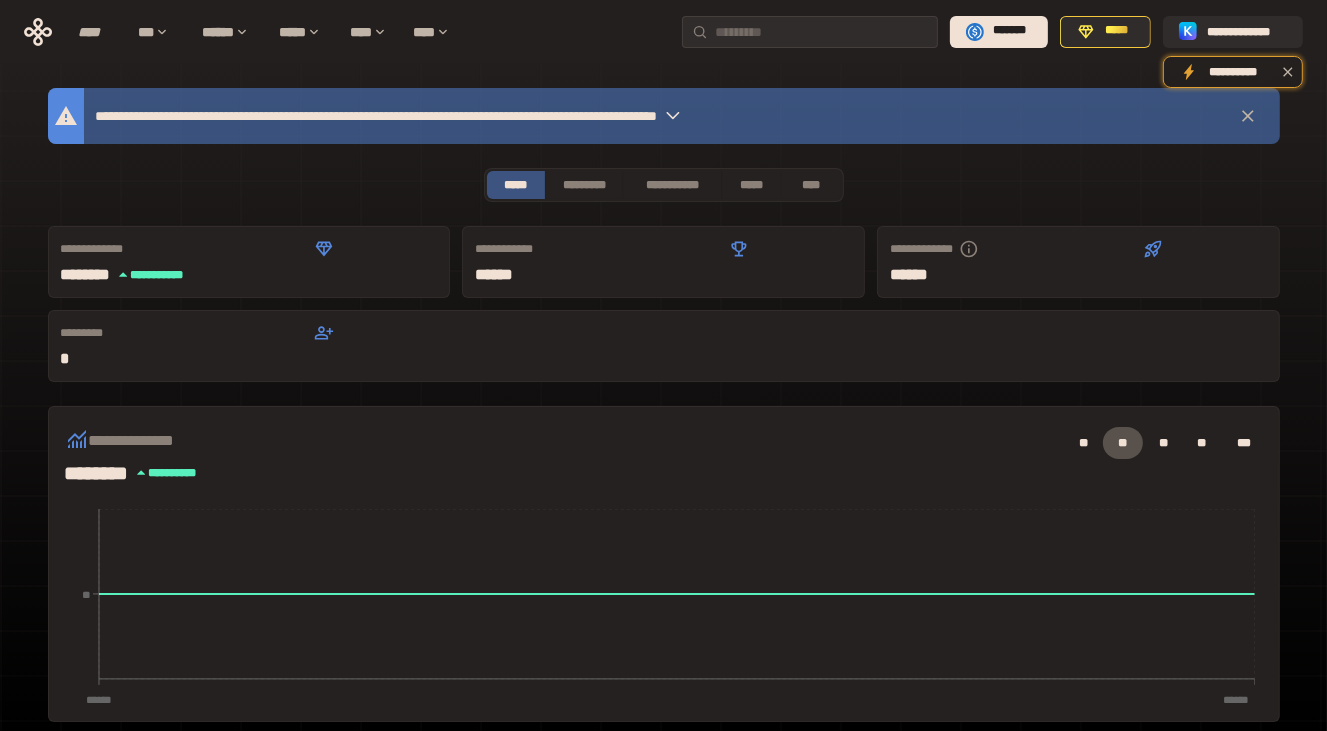 click 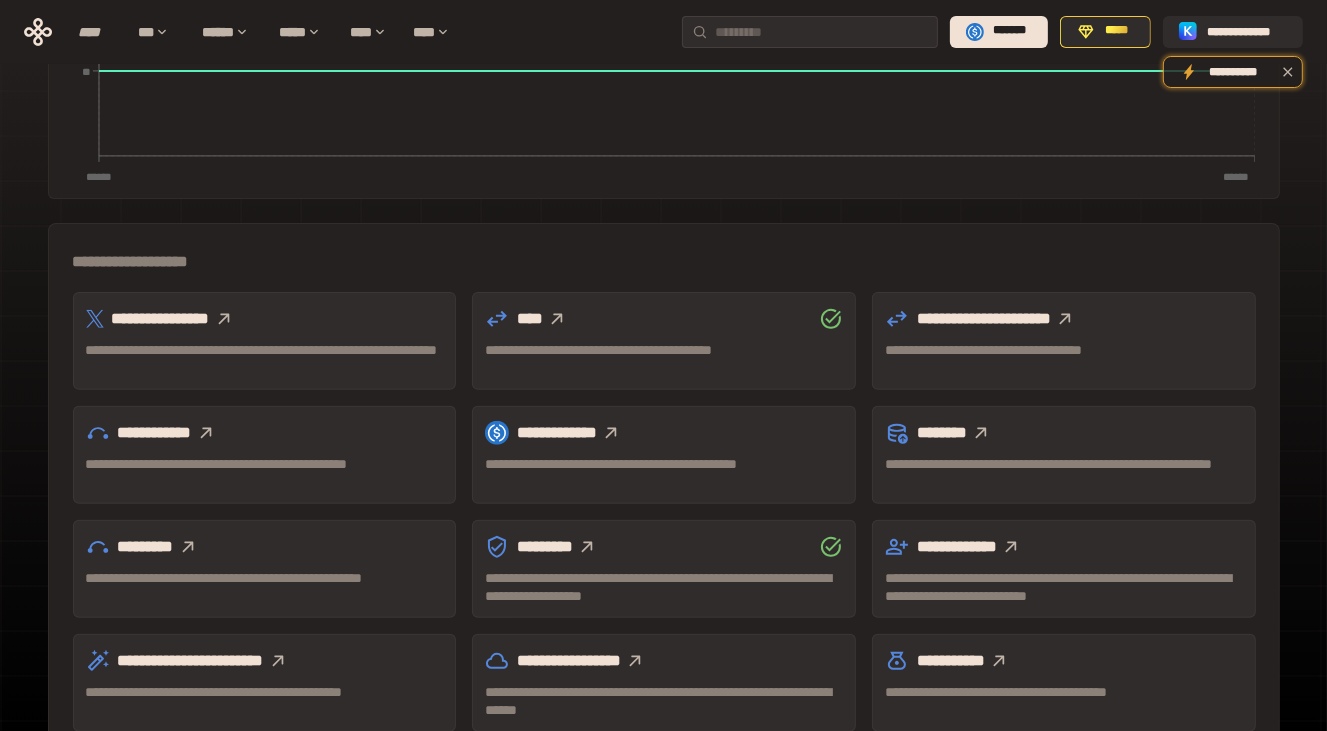 scroll, scrollTop: 553, scrollLeft: 0, axis: vertical 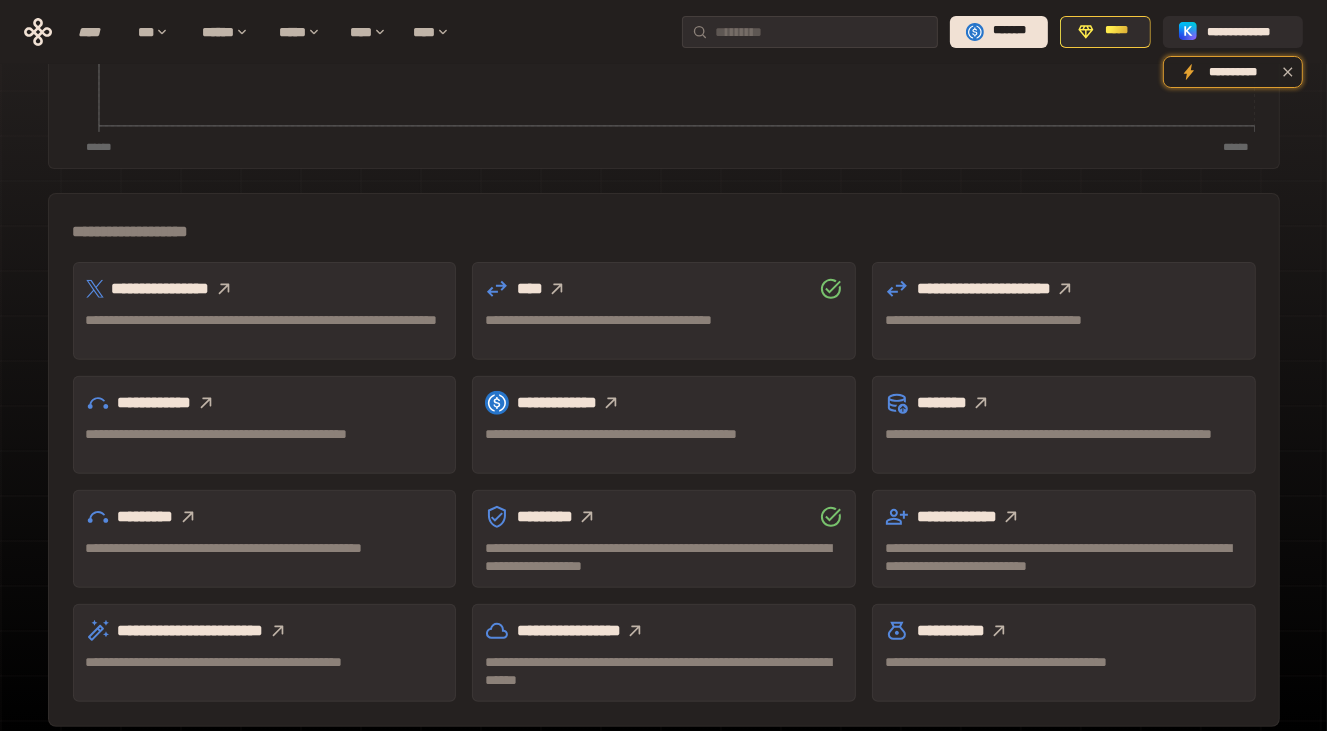click 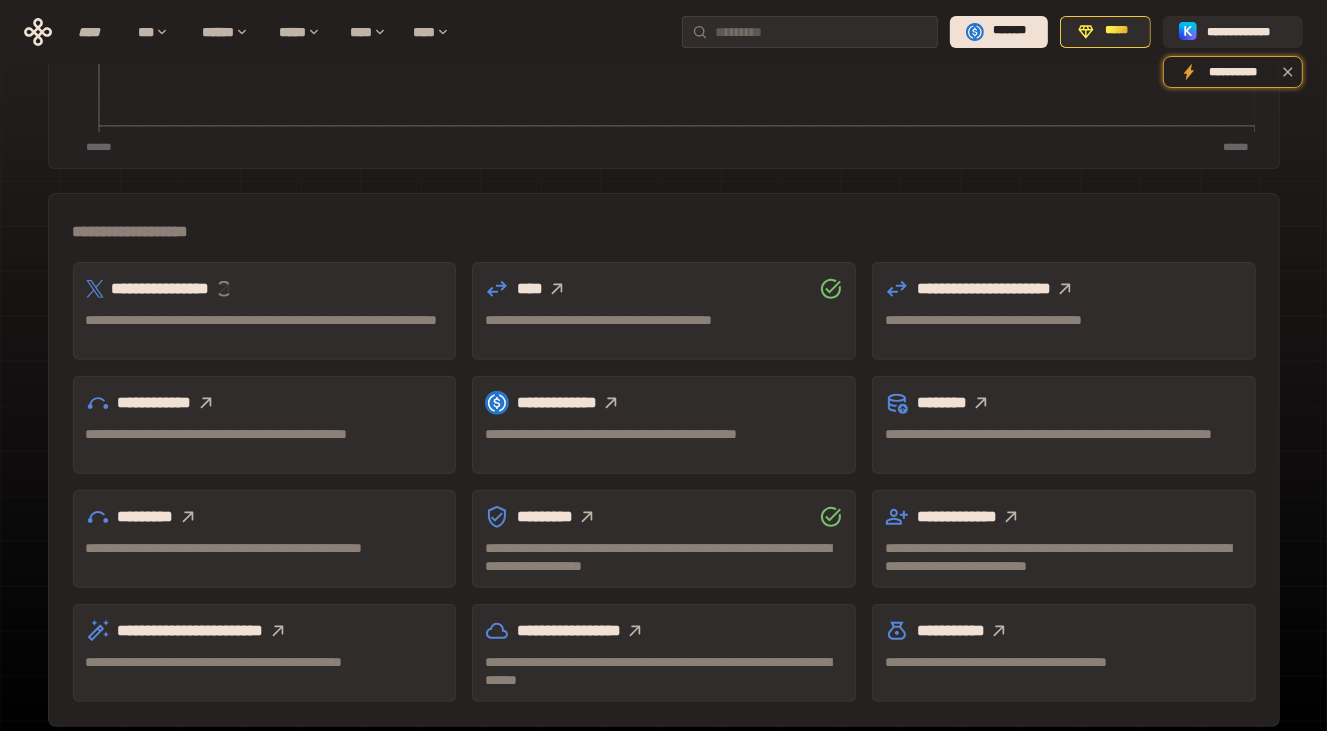 type 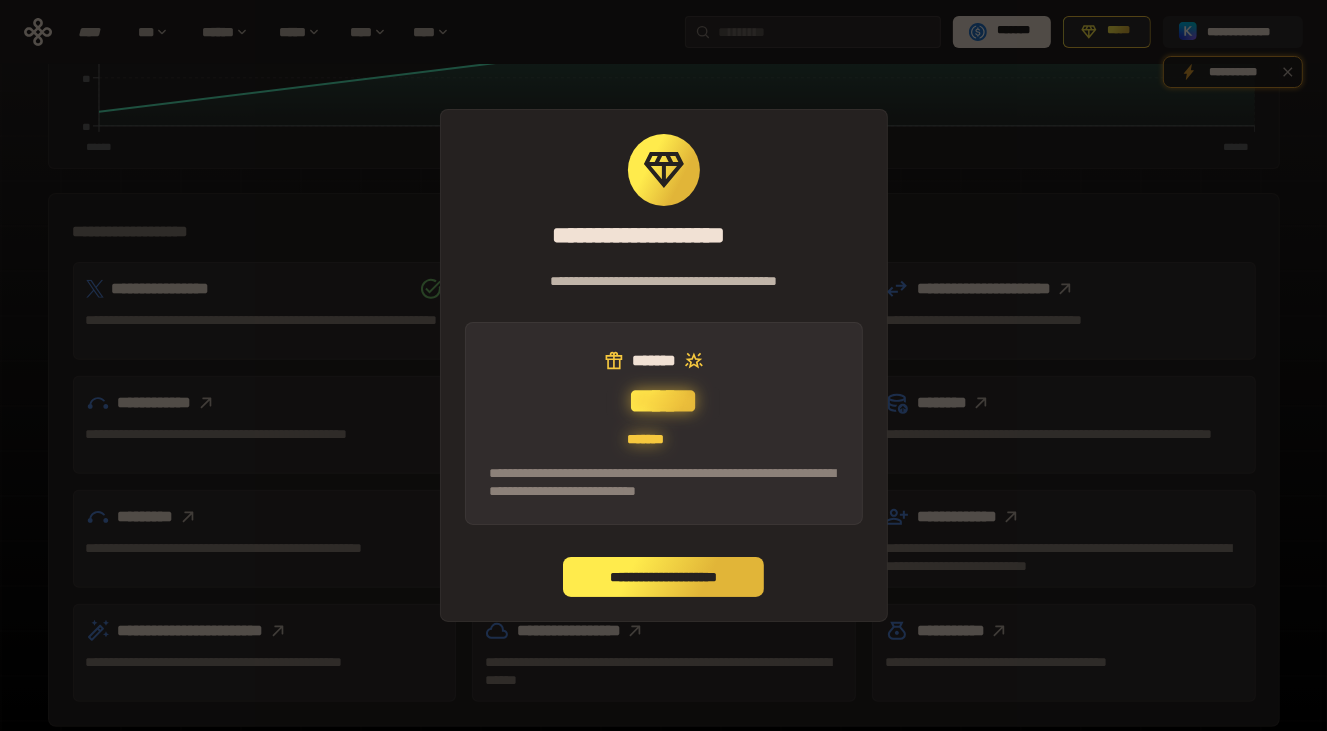 click on "**********" at bounding box center [663, 577] 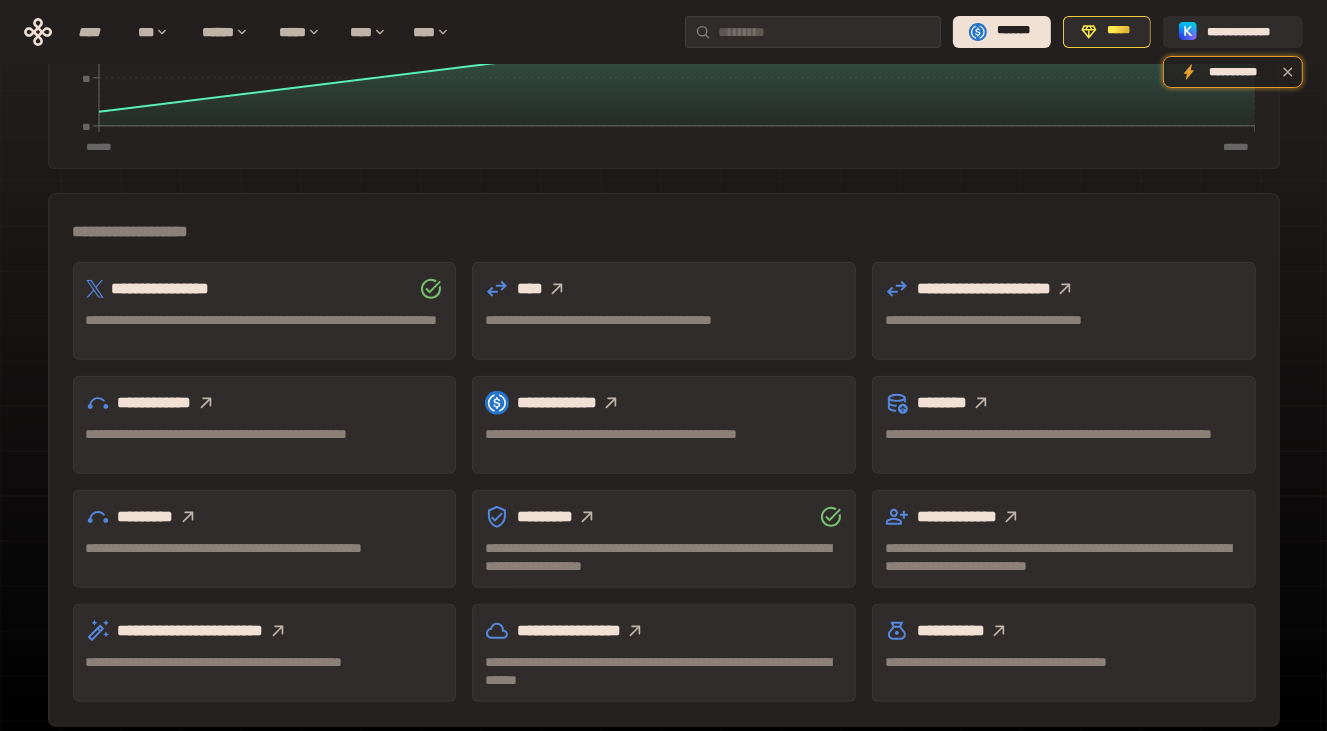 click 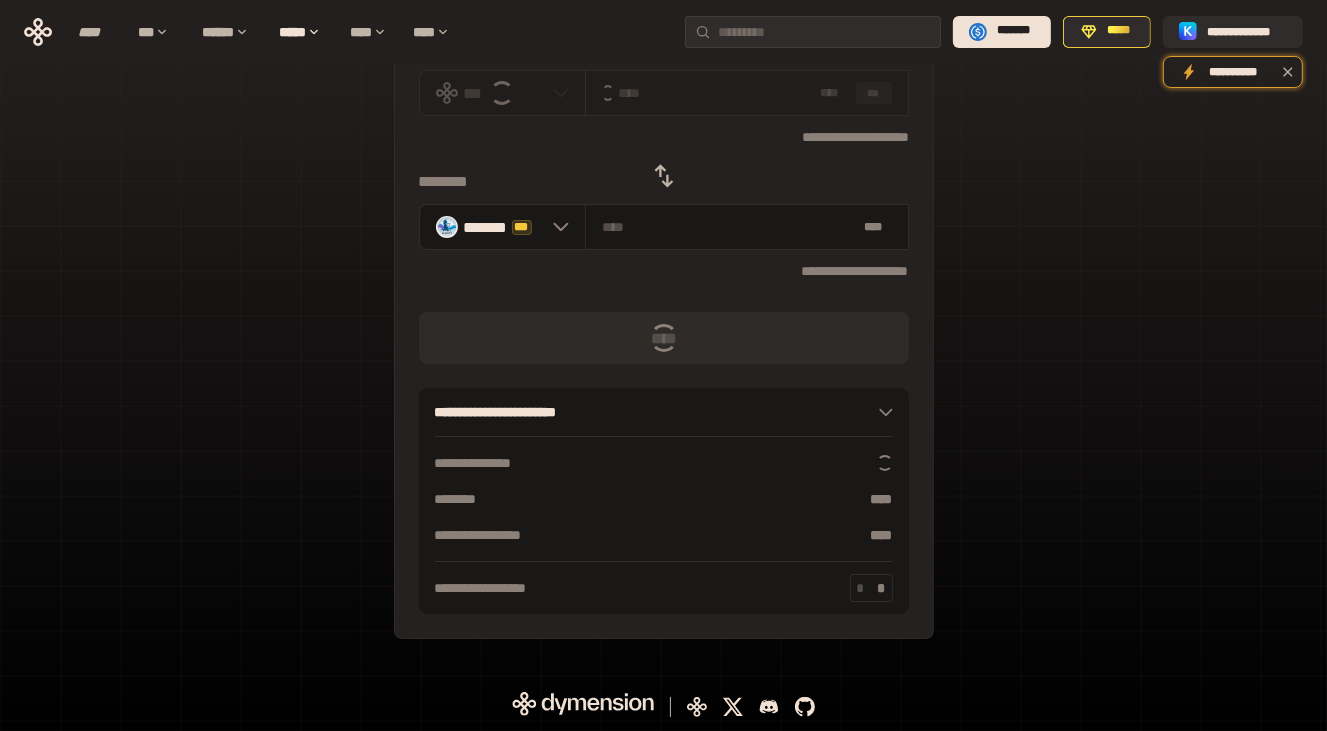 scroll, scrollTop: 0, scrollLeft: 0, axis: both 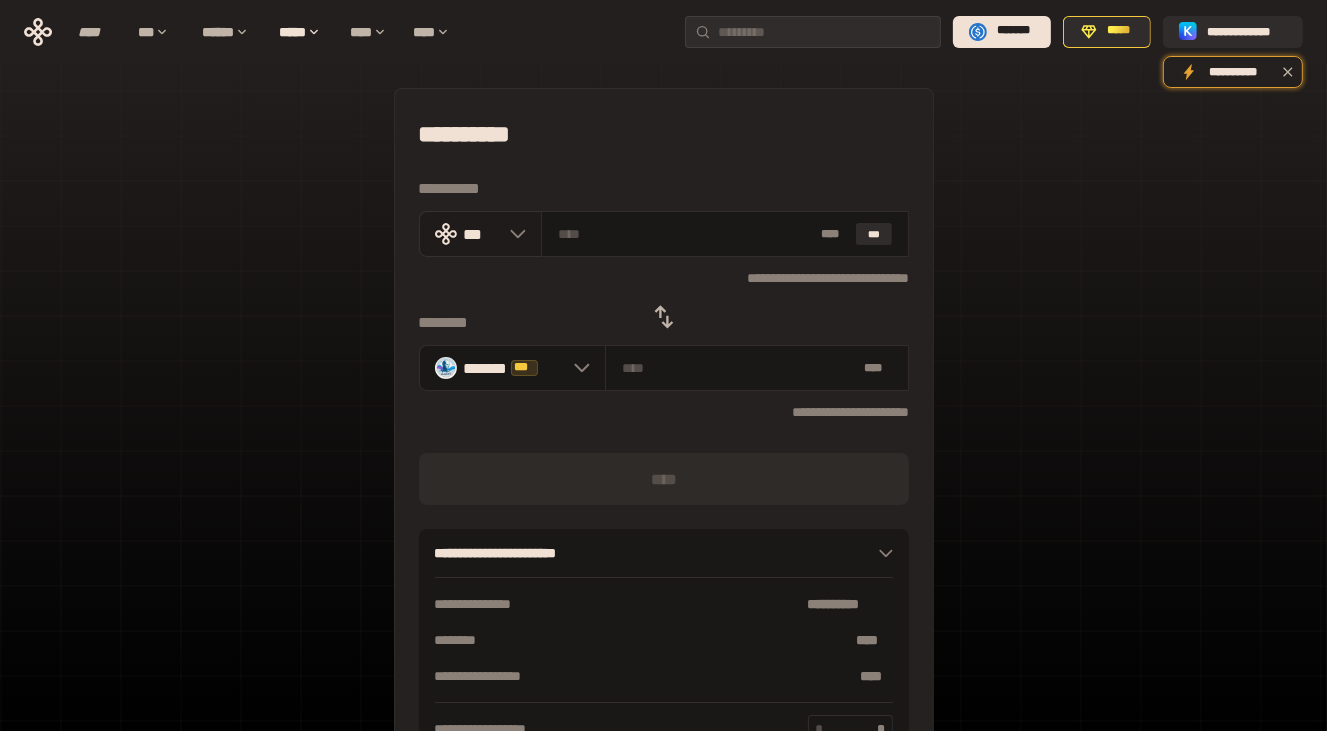 click on "***" at bounding box center (481, 234) 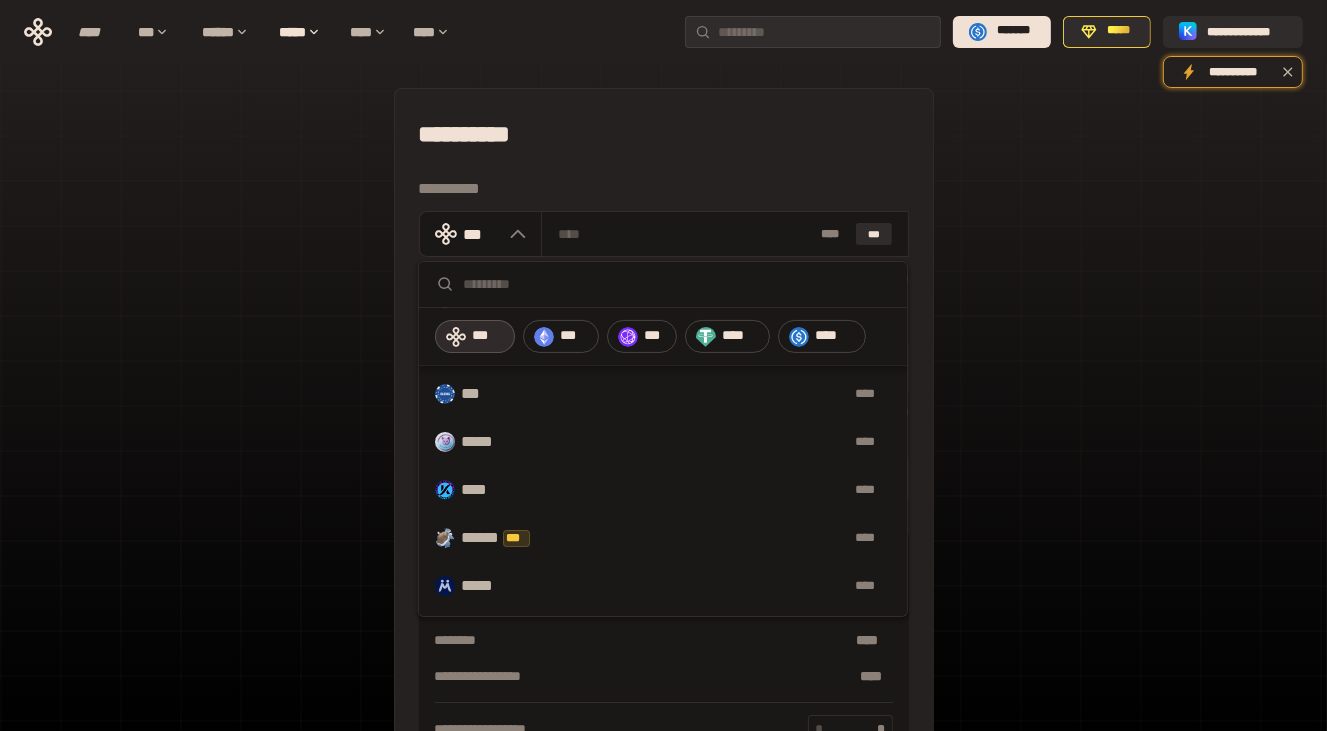 scroll, scrollTop: 0, scrollLeft: 0, axis: both 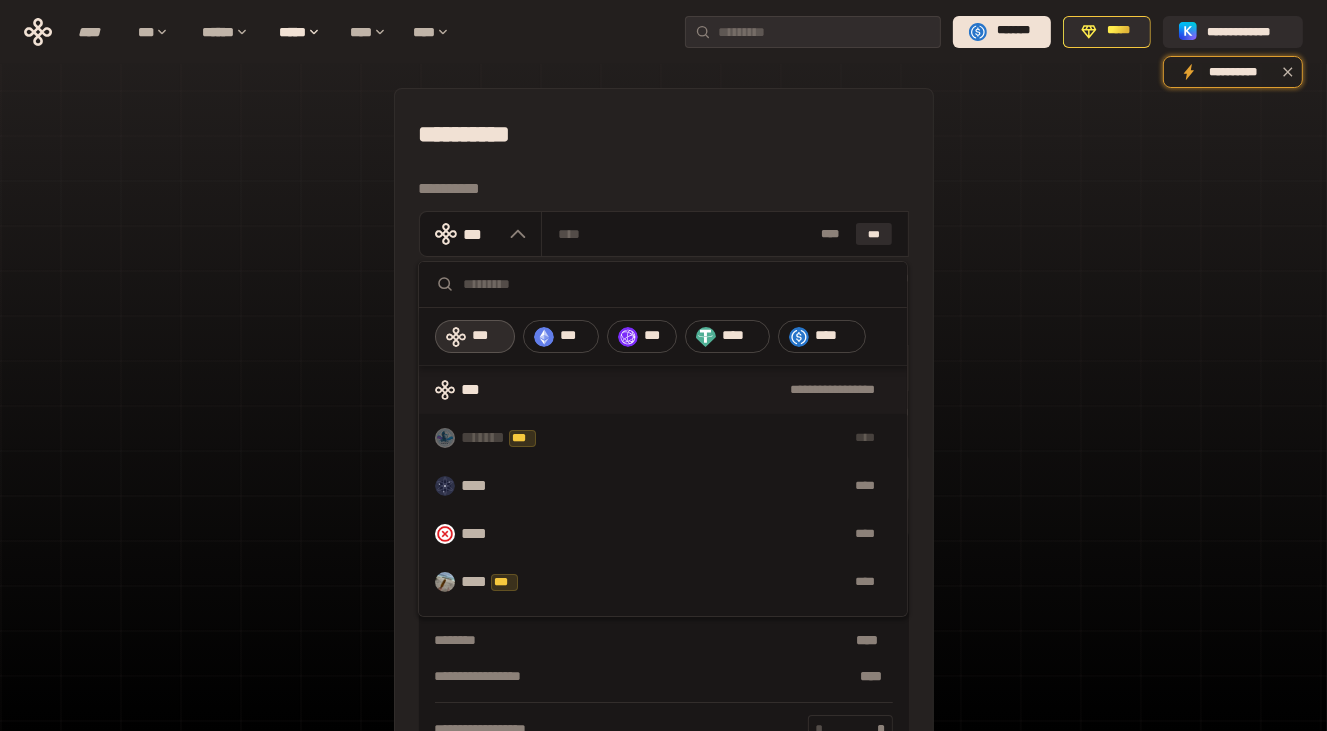 click on "**********" at bounding box center (663, 444) 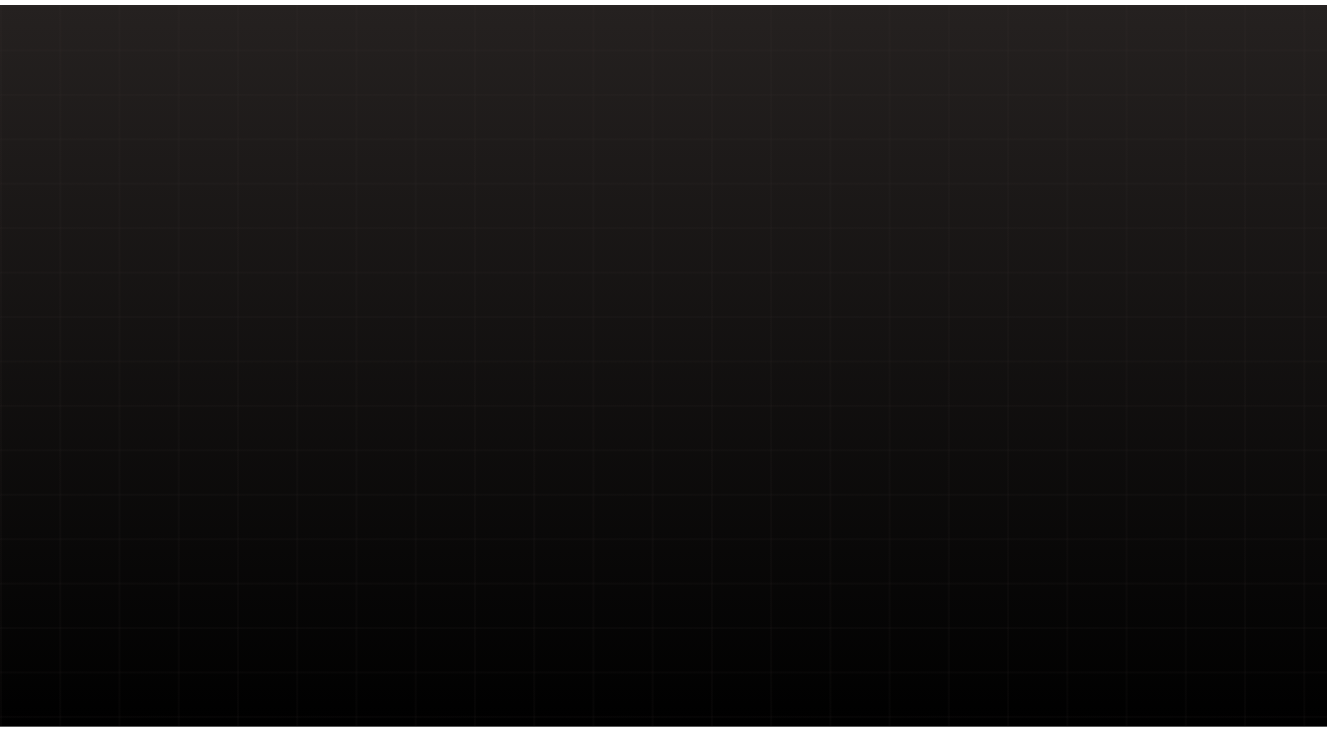 scroll, scrollTop: 0, scrollLeft: 0, axis: both 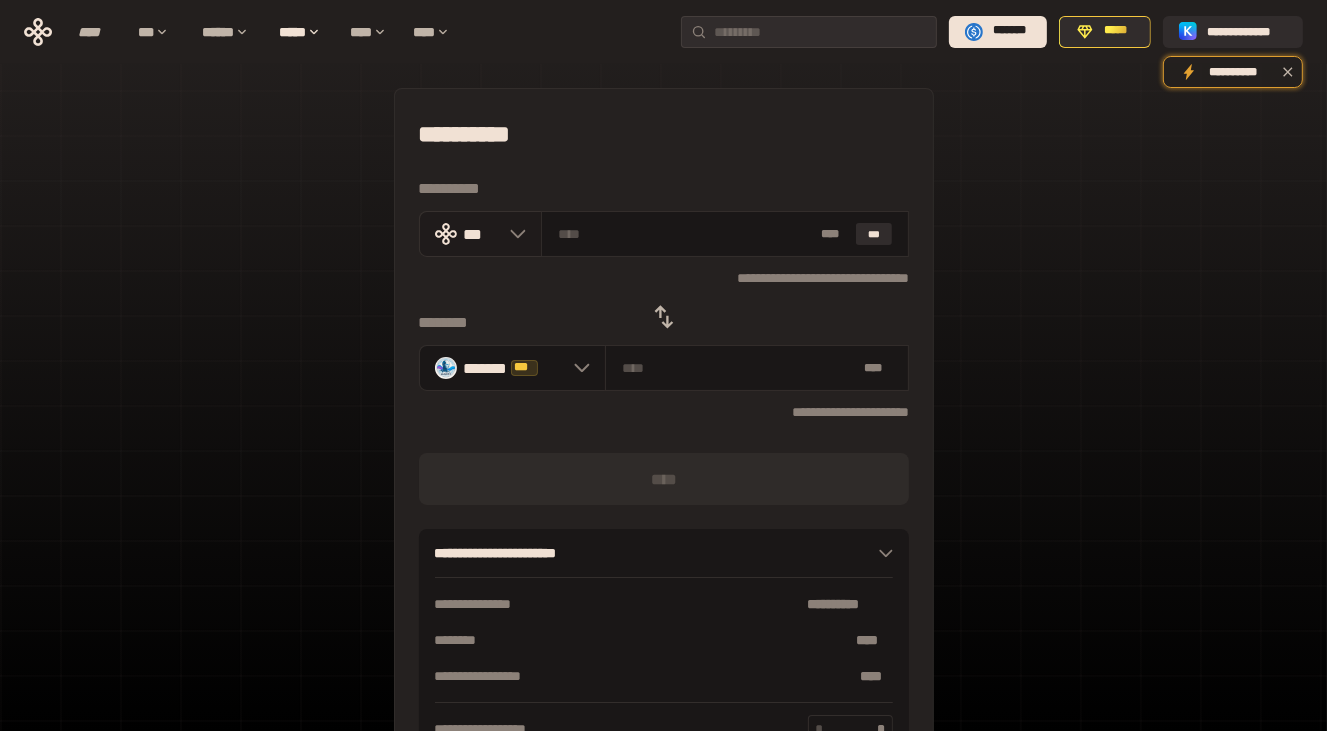 click on "***" at bounding box center [481, 234] 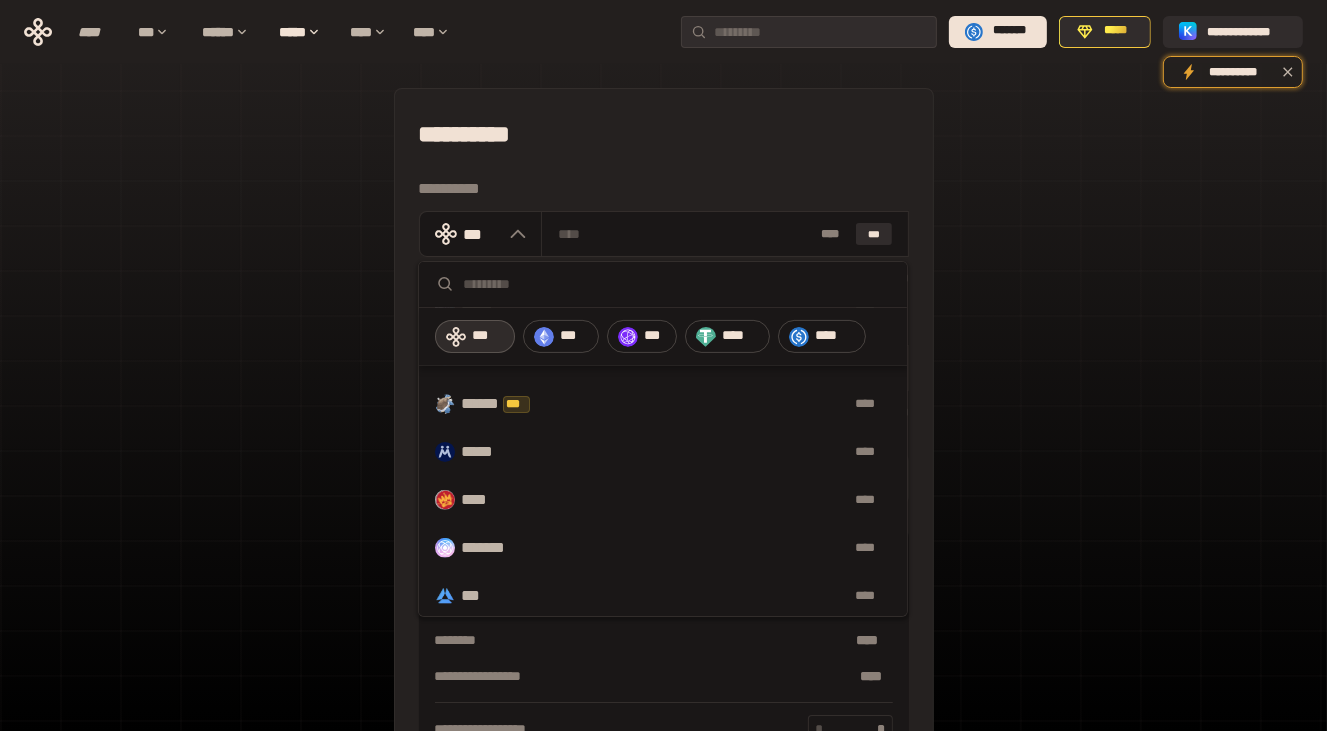 scroll, scrollTop: 0, scrollLeft: 0, axis: both 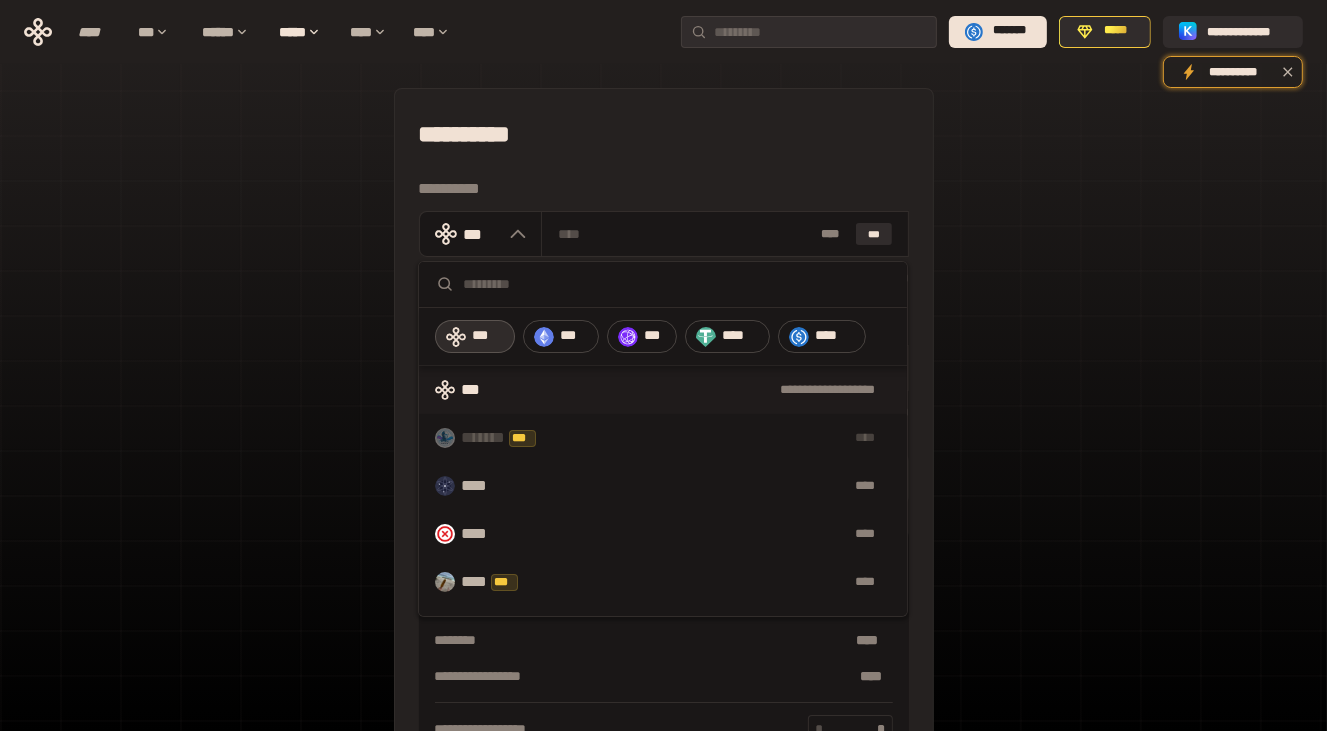 click on "**********" at bounding box center [663, 444] 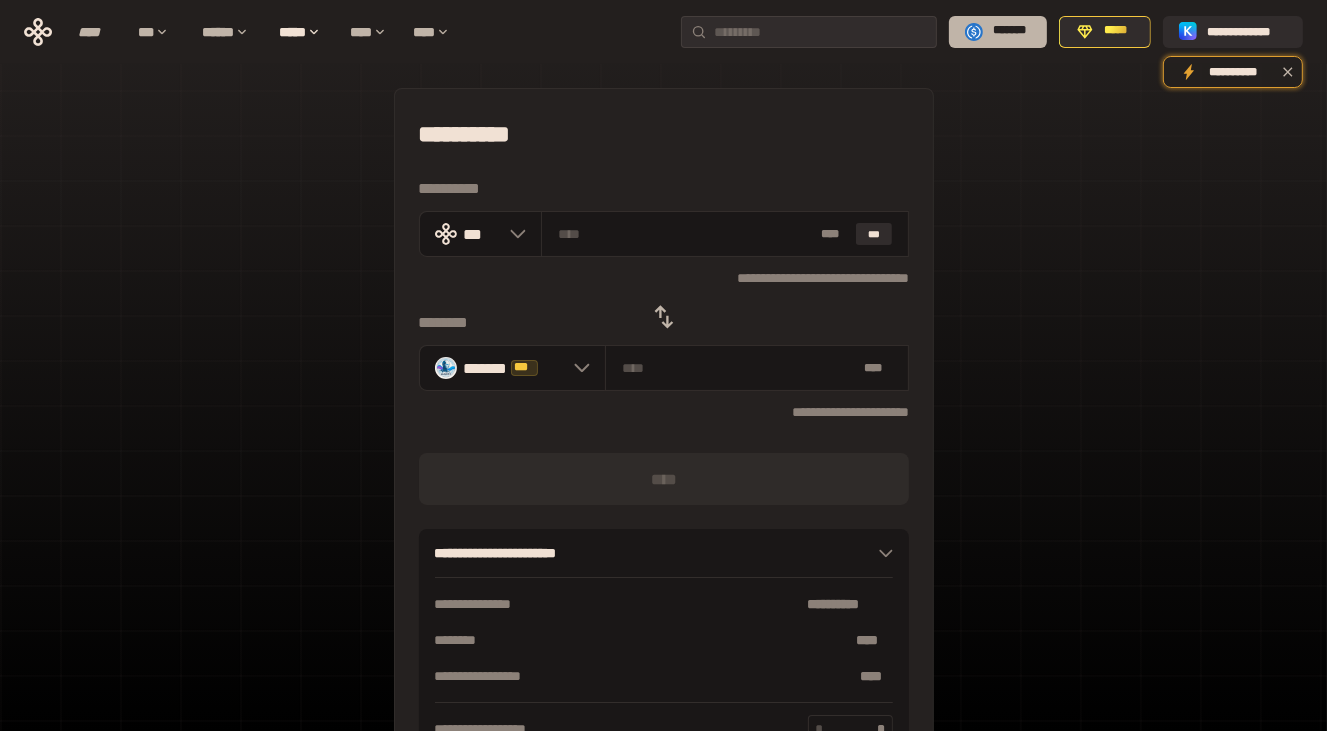 click on "*******" at bounding box center [998, 32] 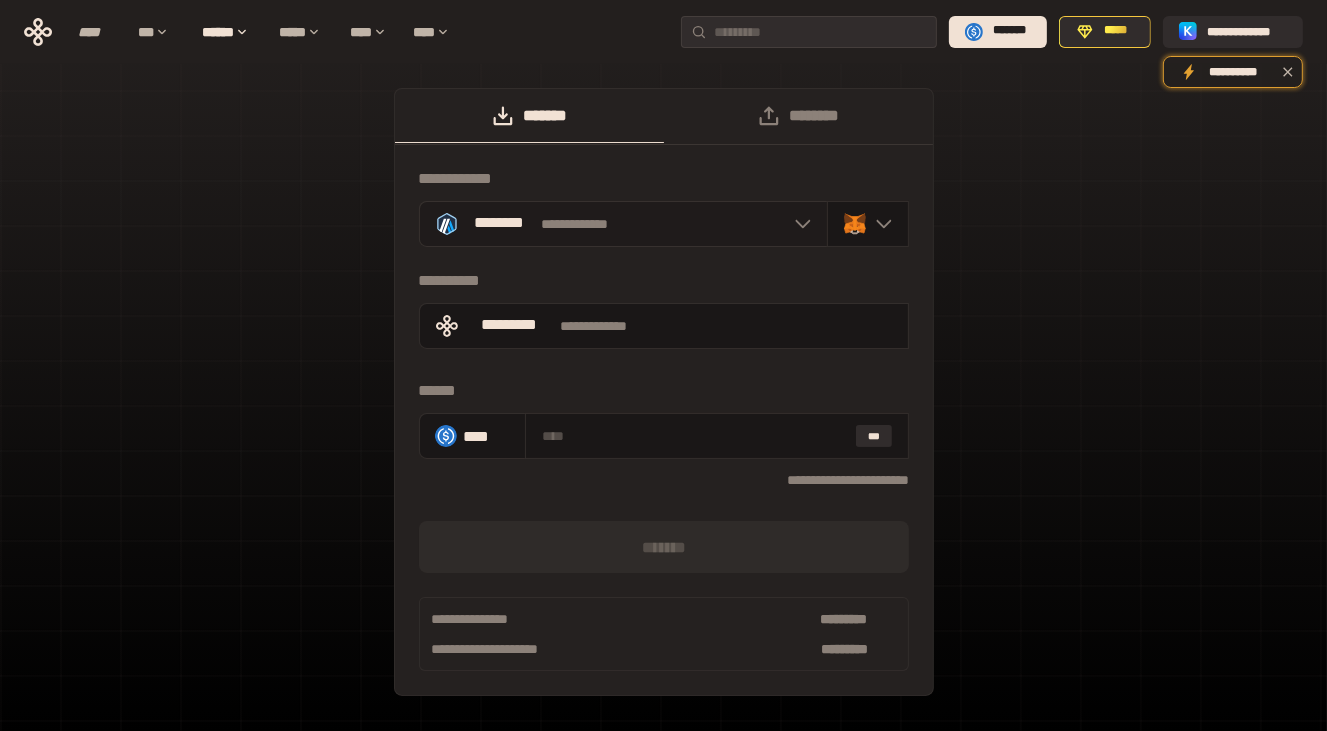 click 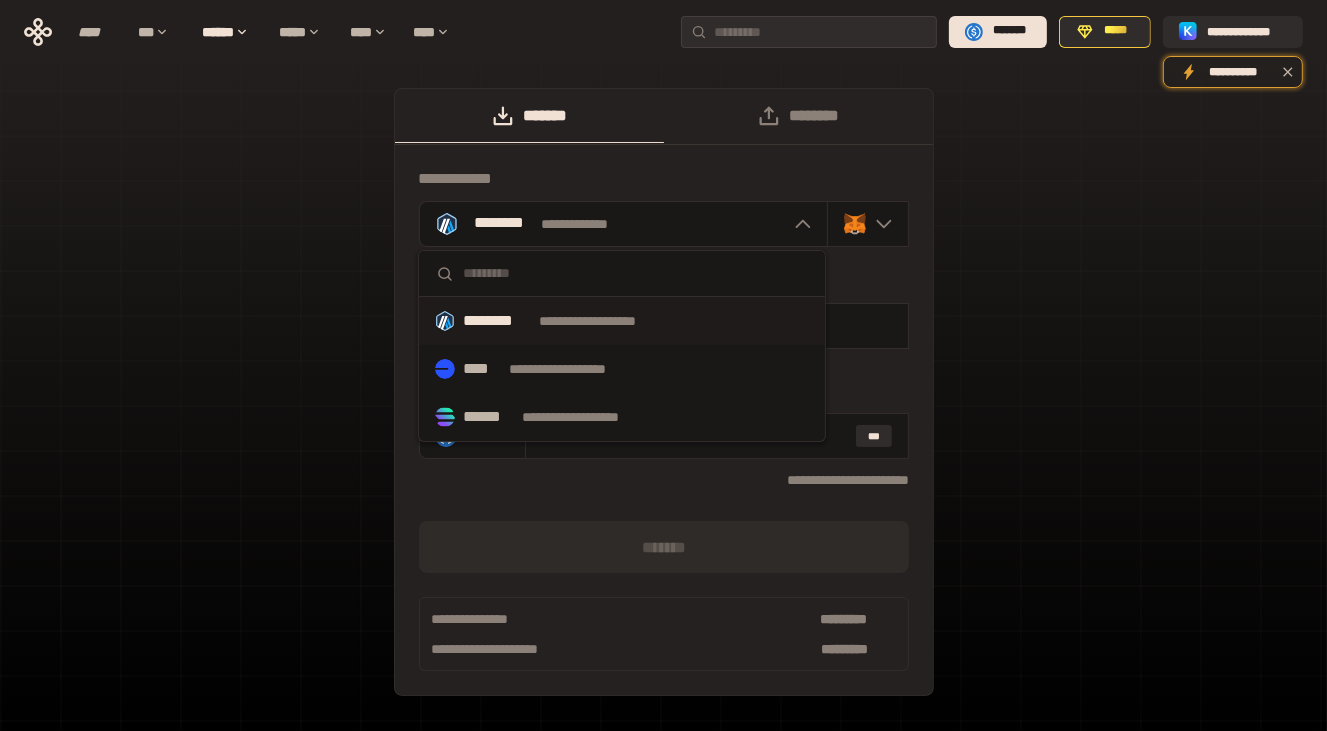 scroll, scrollTop: 0, scrollLeft: 0, axis: both 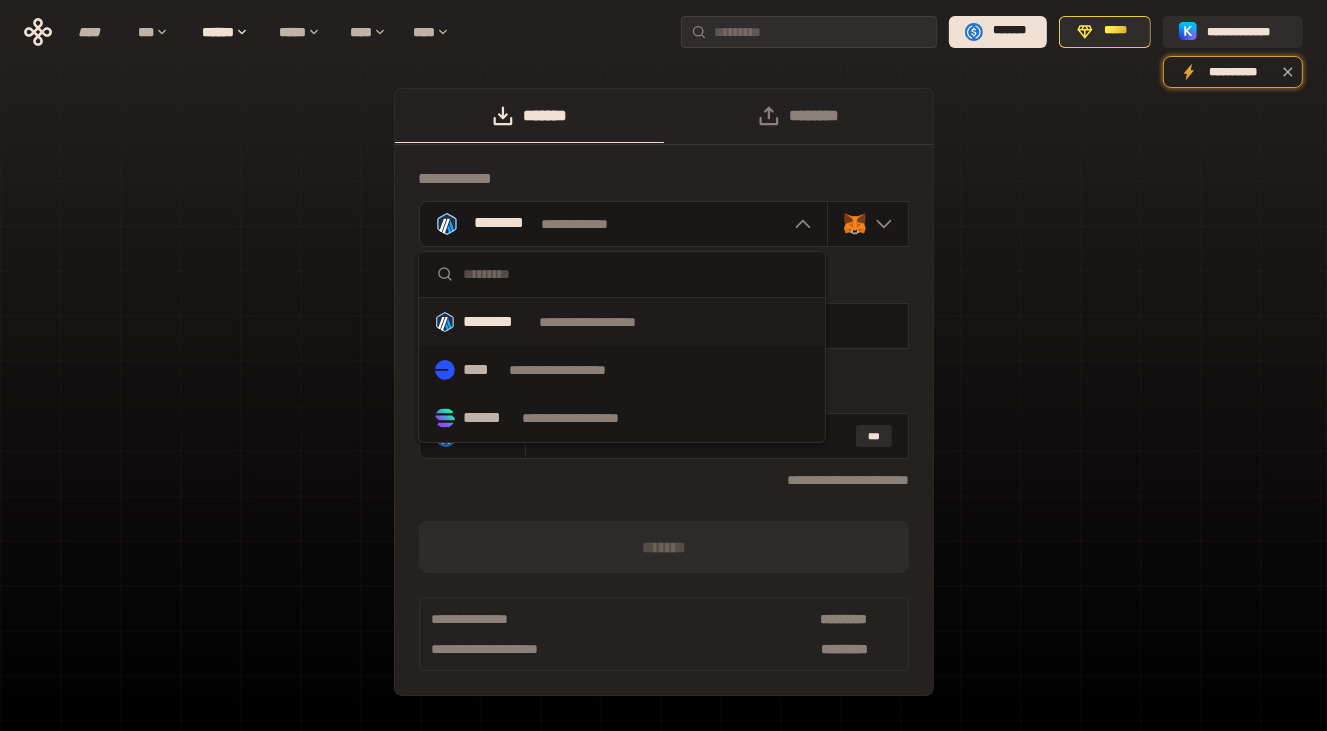 click on "**********" at bounding box center (664, 392) 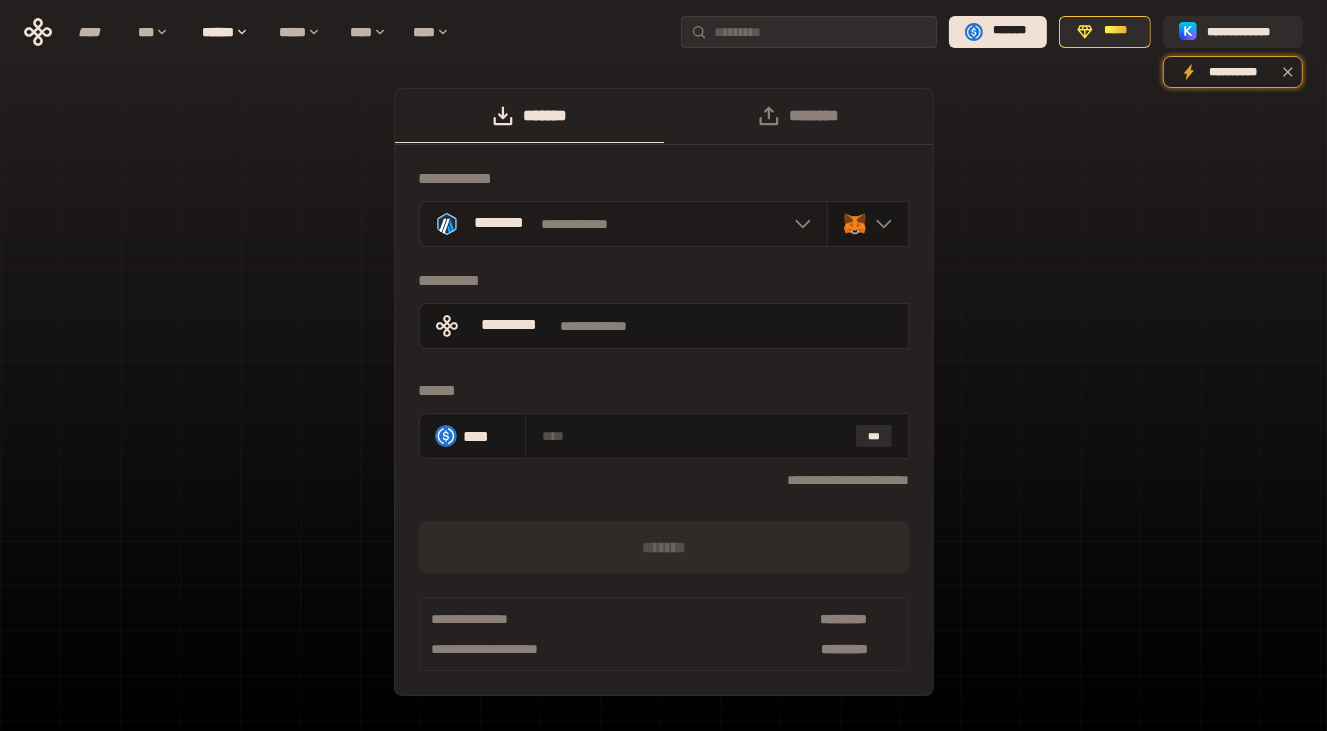 click on "**********" at bounding box center (624, 224) 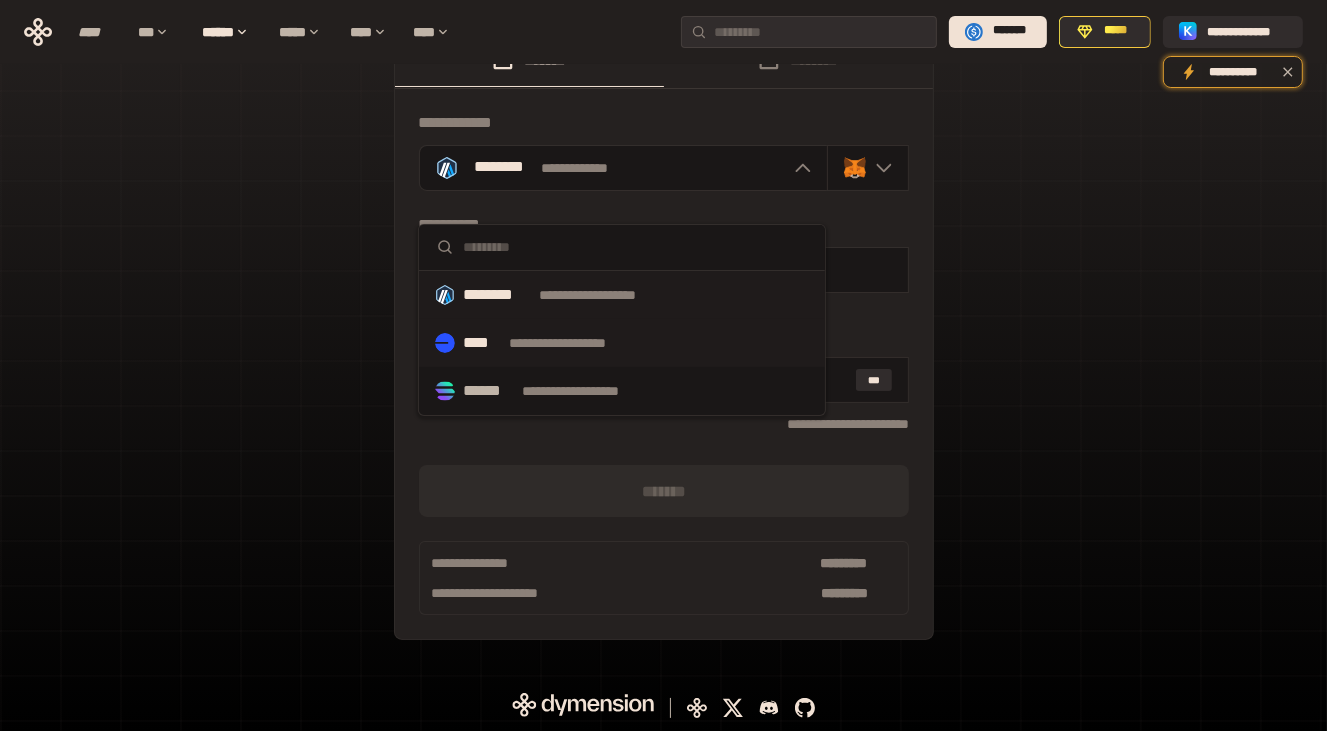 scroll, scrollTop: 0, scrollLeft: 0, axis: both 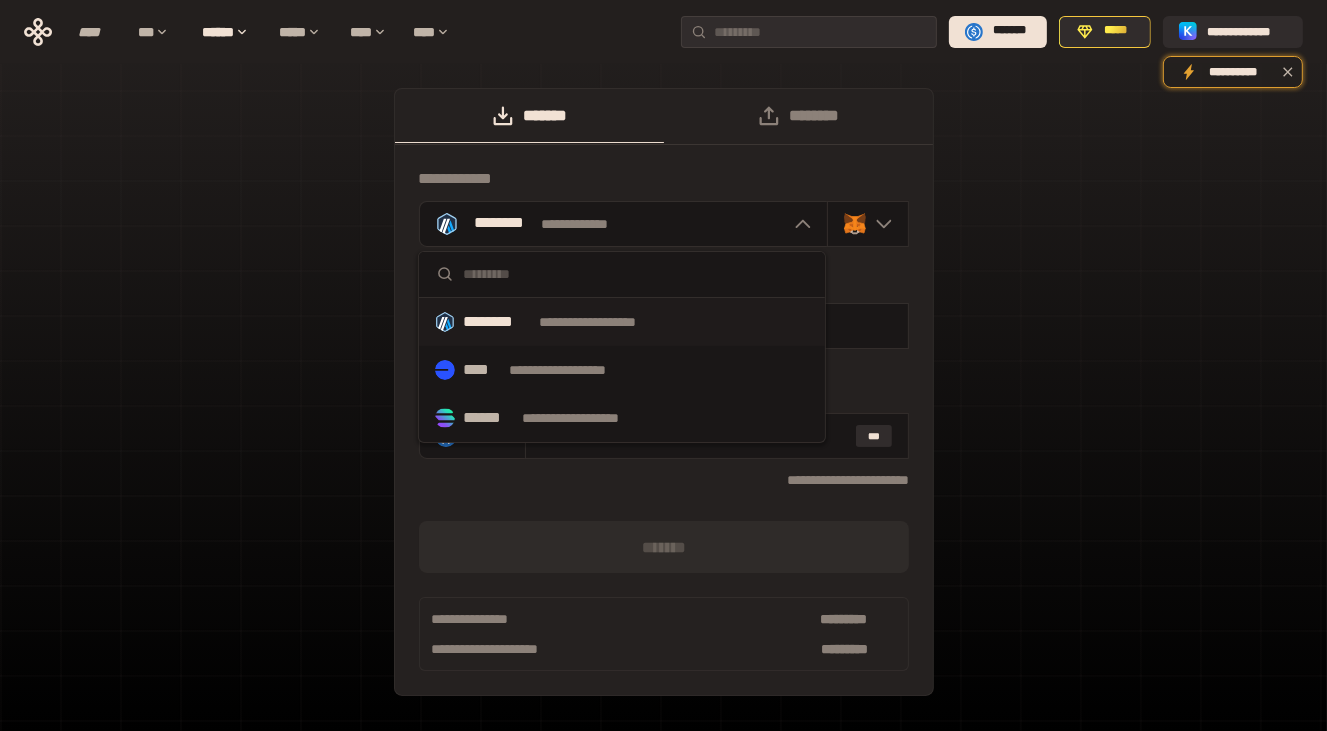click on "**********" at bounding box center [663, 402] 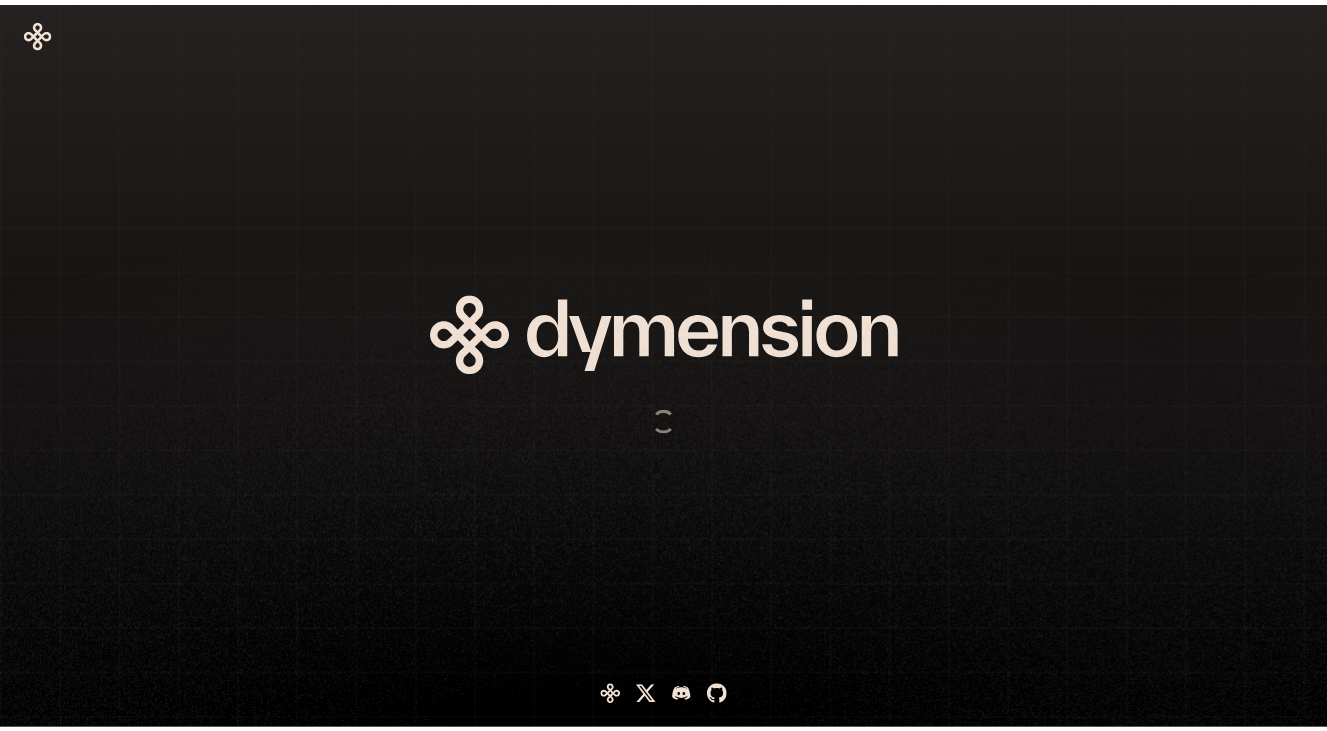 scroll, scrollTop: 0, scrollLeft: 0, axis: both 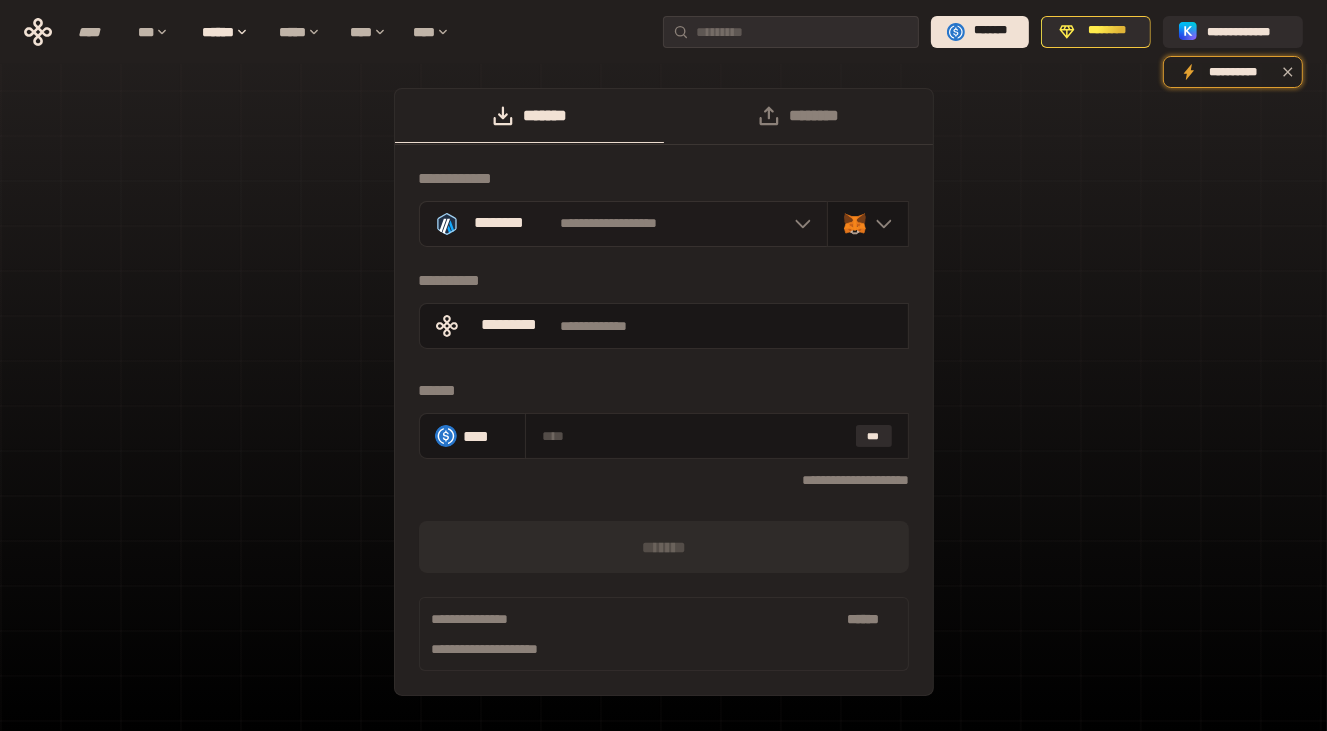 click on "**********" at bounding box center [624, 224] 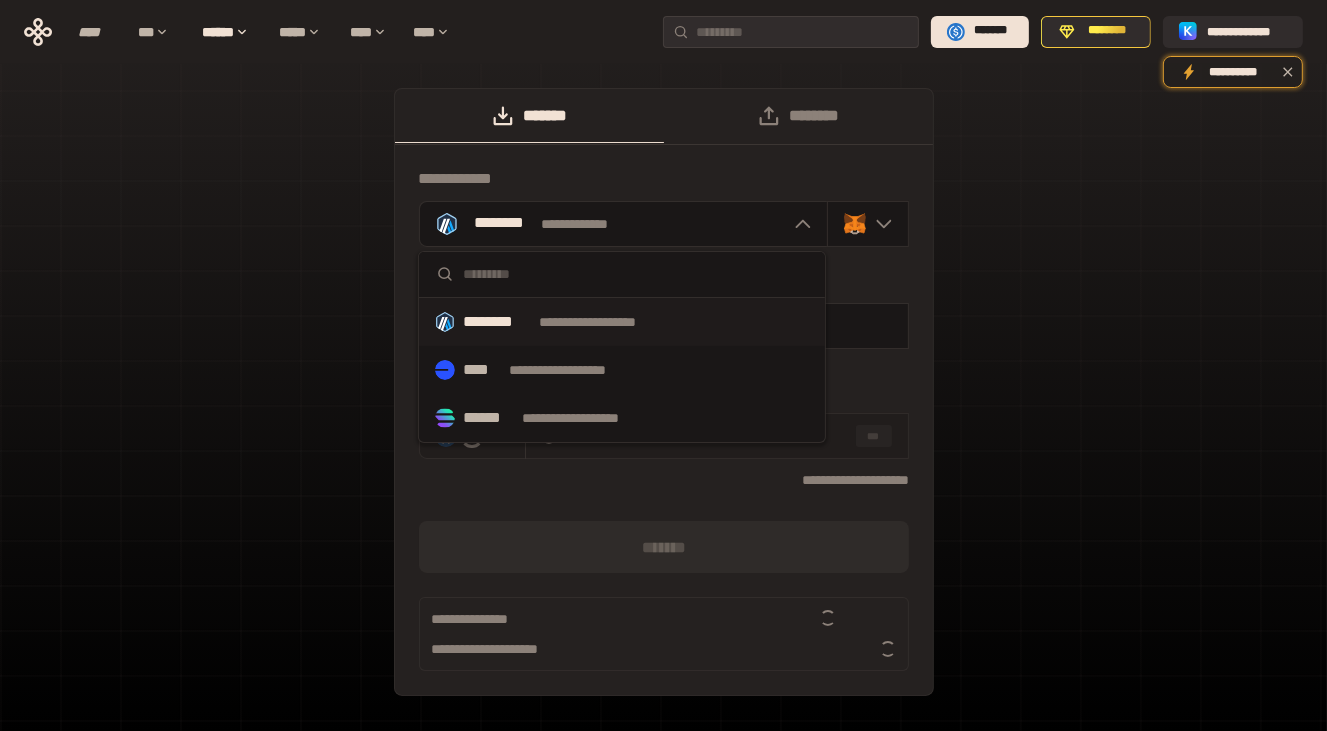 click on "**********" at bounding box center (663, 402) 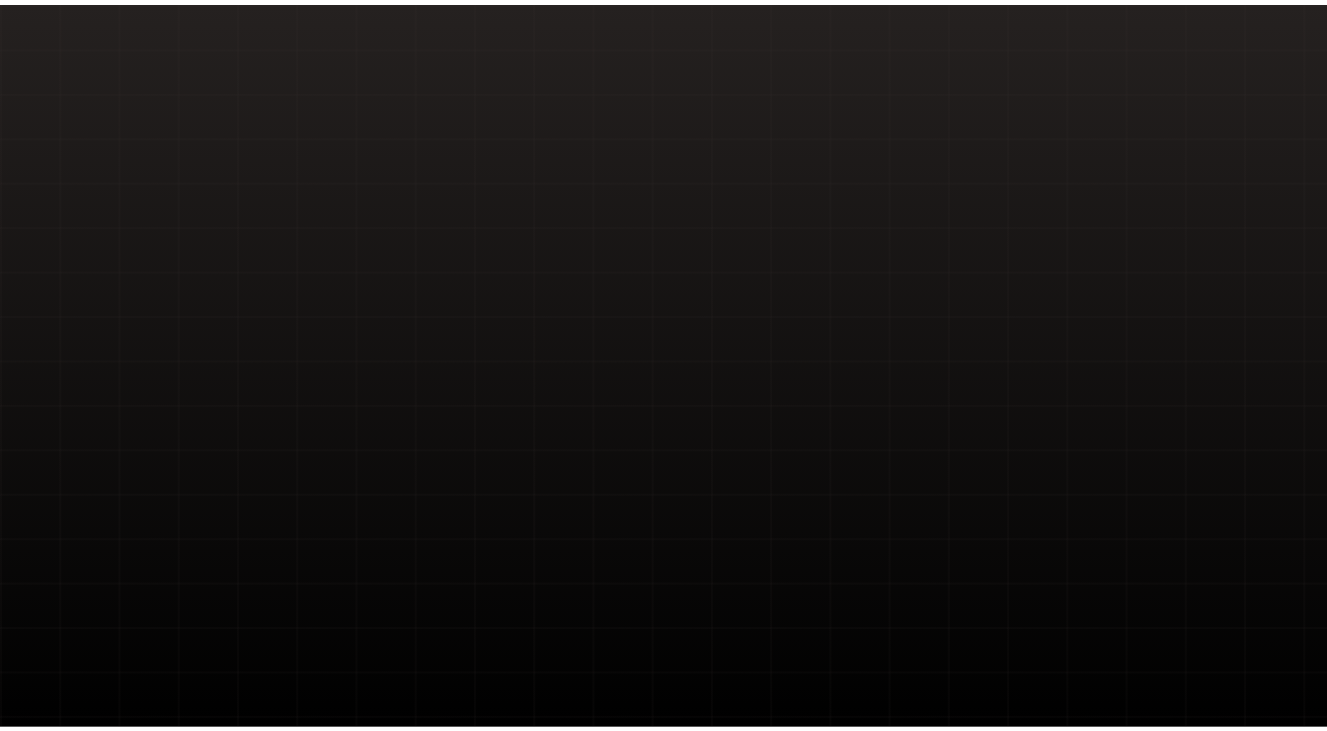 scroll, scrollTop: 0, scrollLeft: 0, axis: both 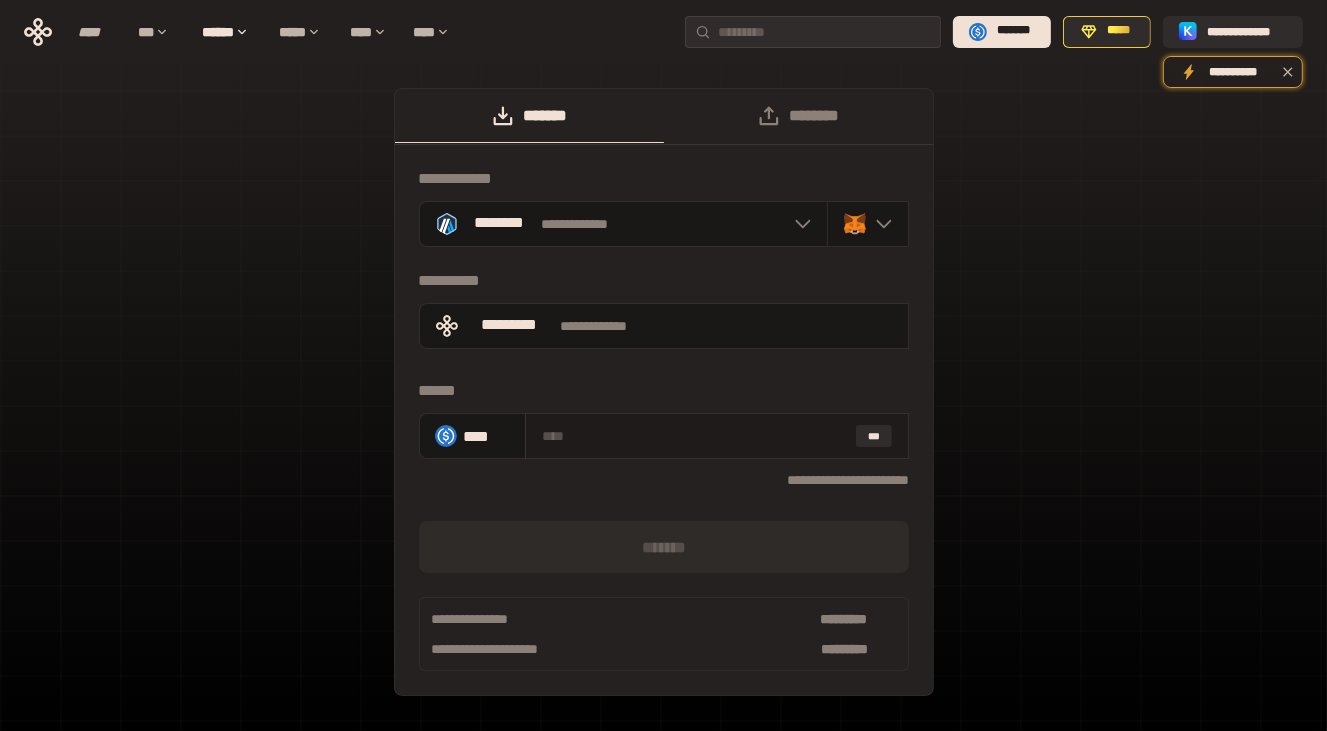 click at bounding box center (695, 436) 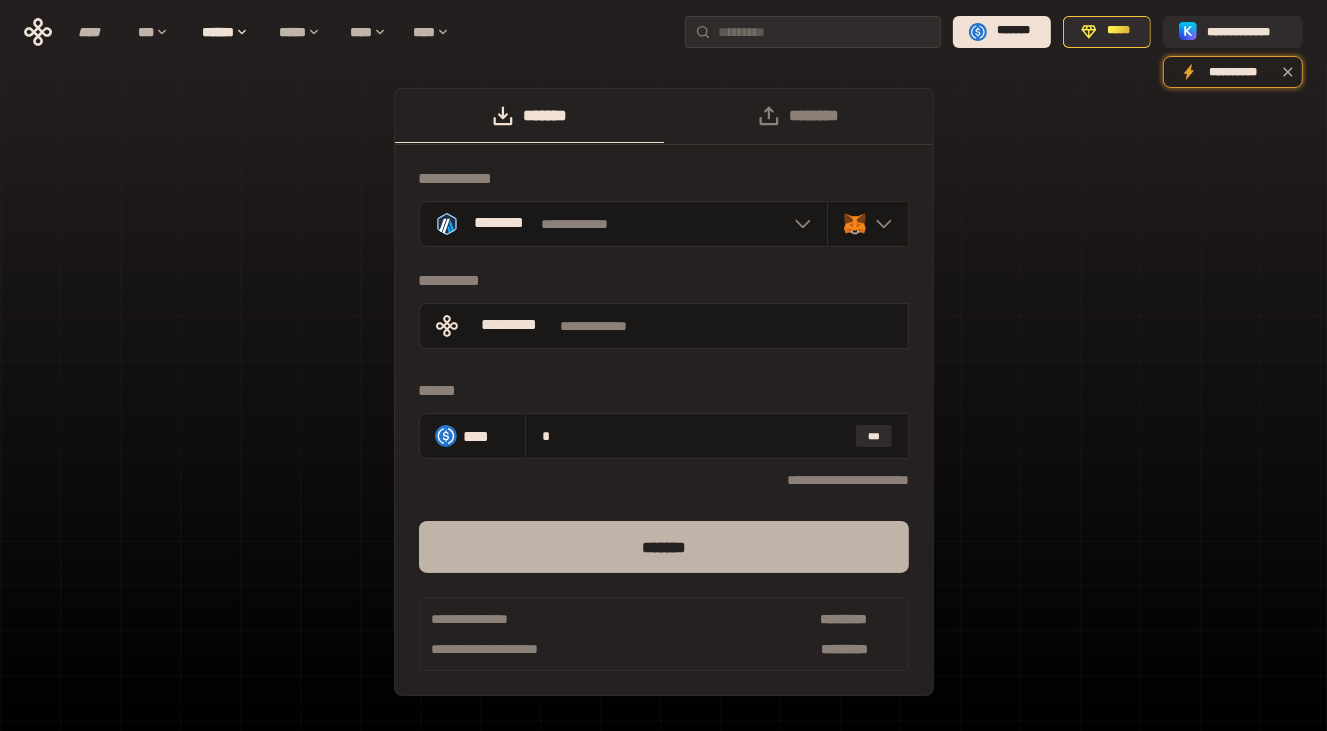 type on "*" 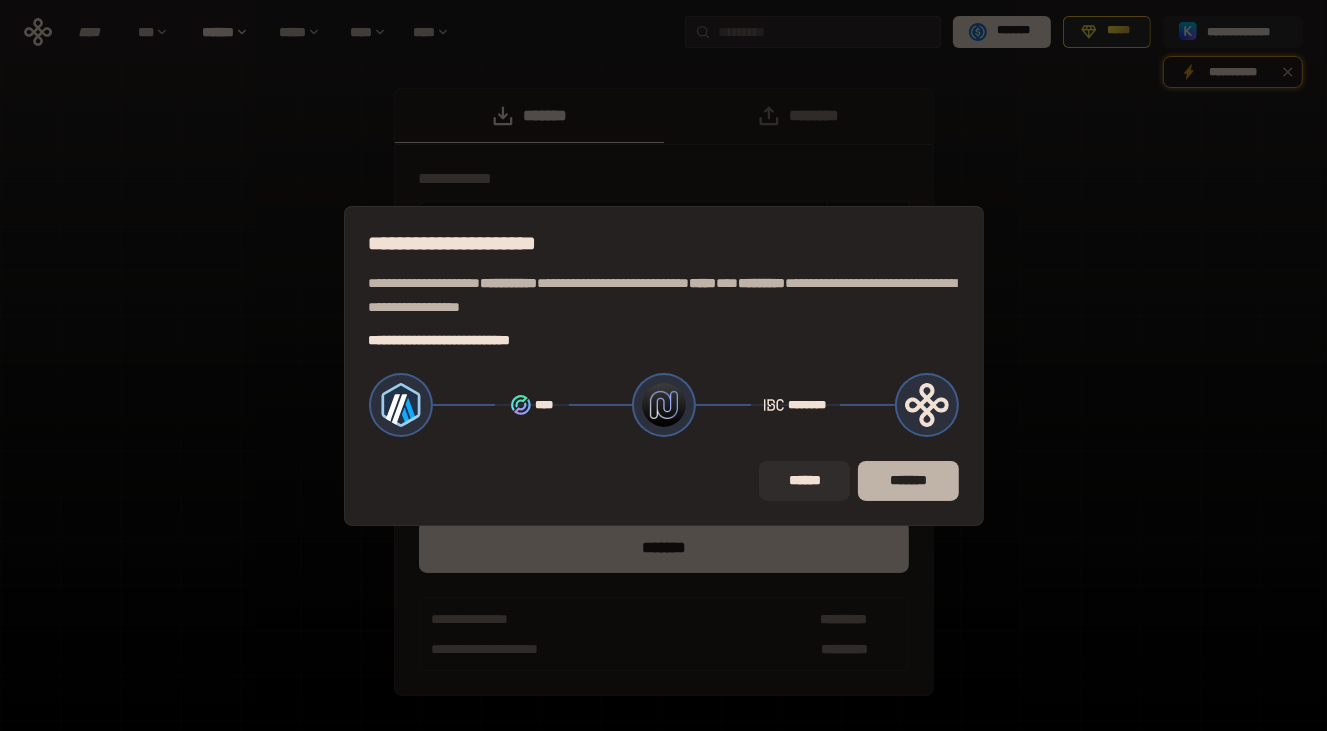 click on "*******" at bounding box center [908, 481] 